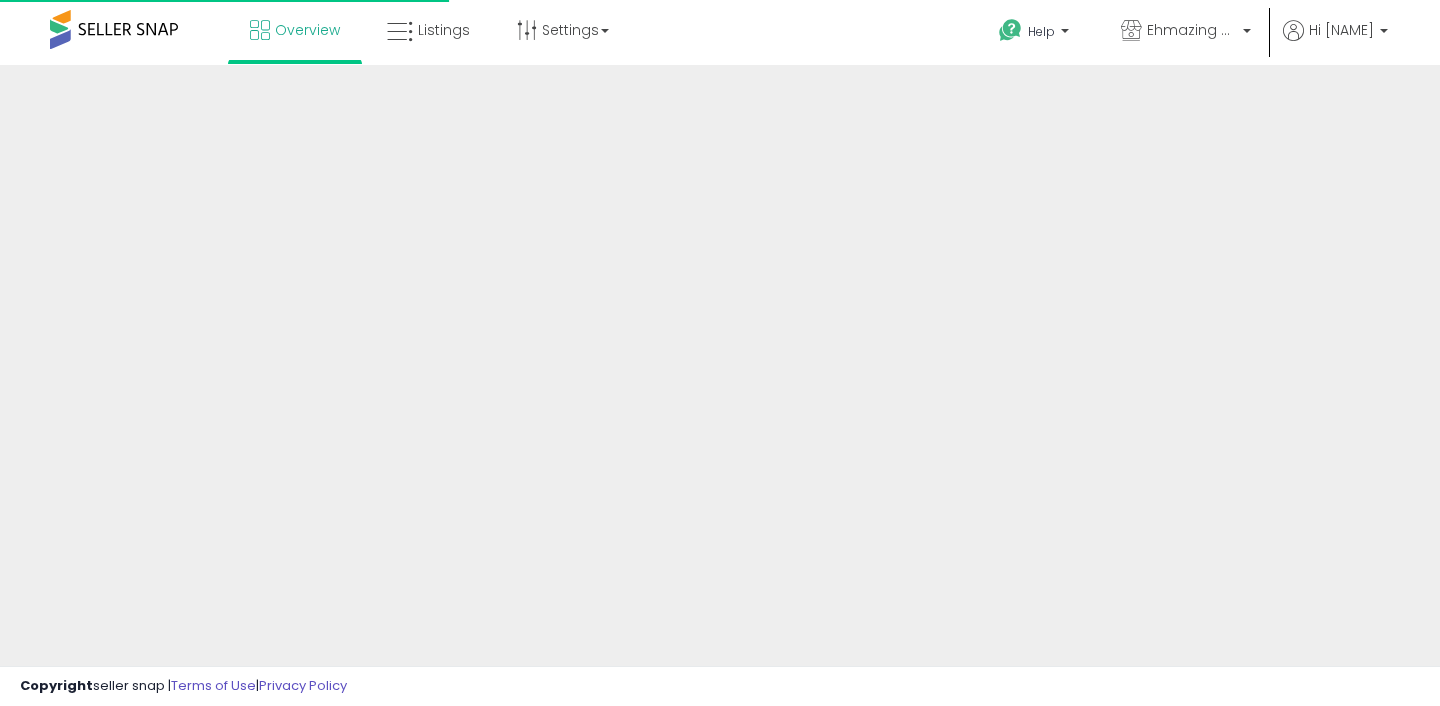scroll, scrollTop: 0, scrollLeft: 0, axis: both 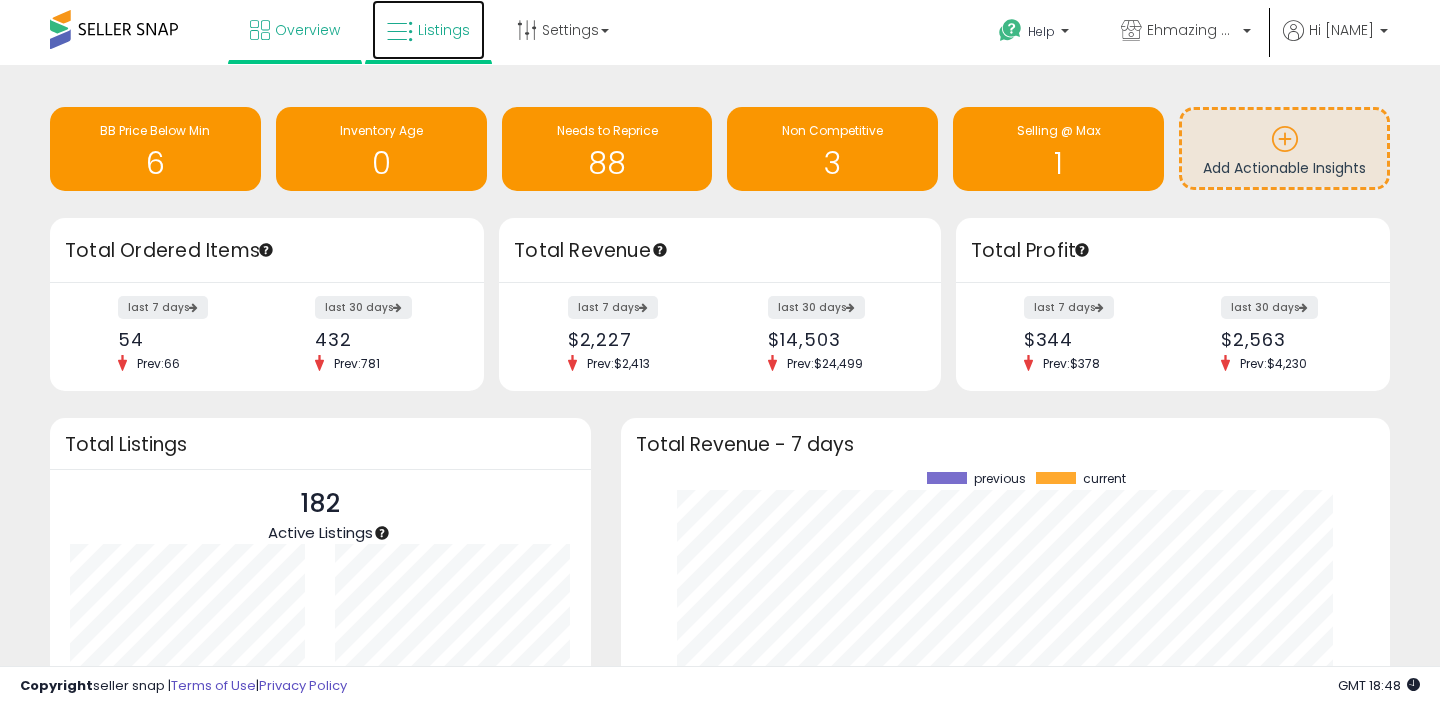 click at bounding box center (400, 32) 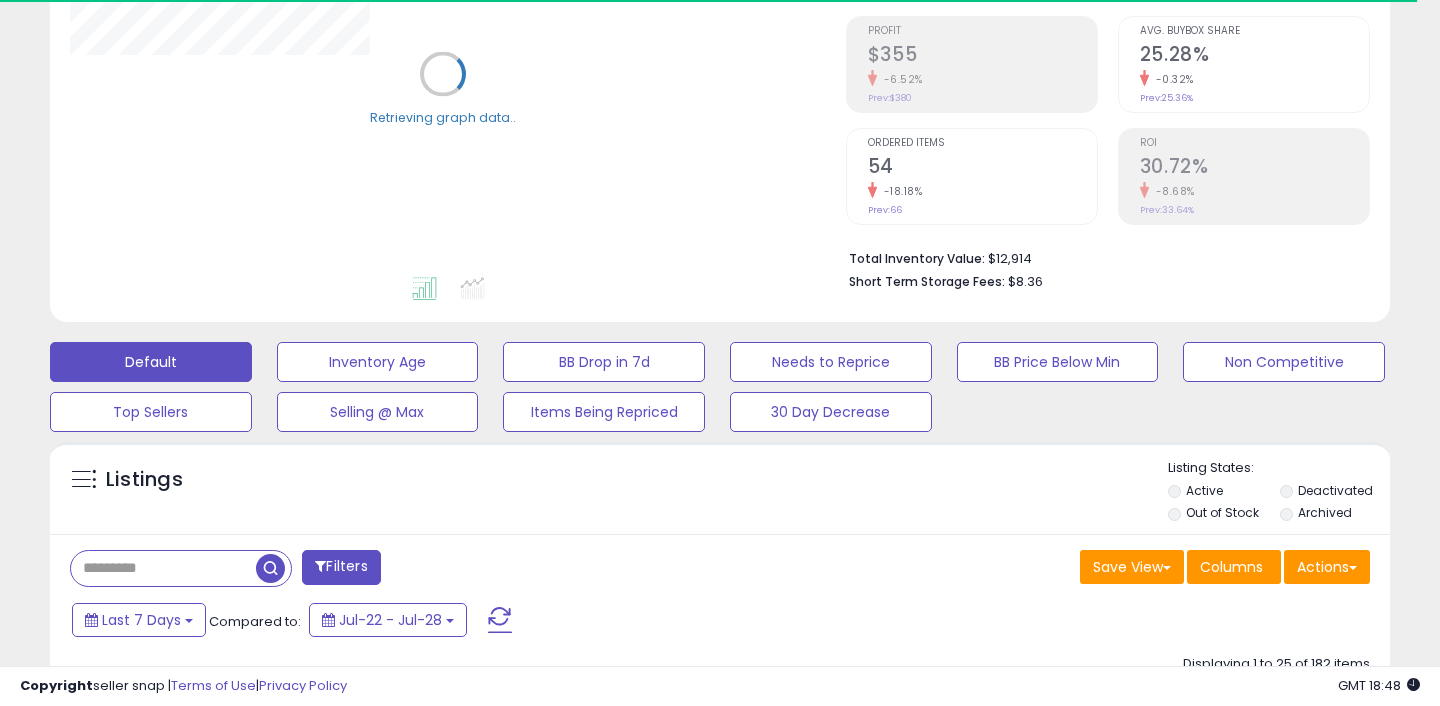 scroll, scrollTop: 345, scrollLeft: 0, axis: vertical 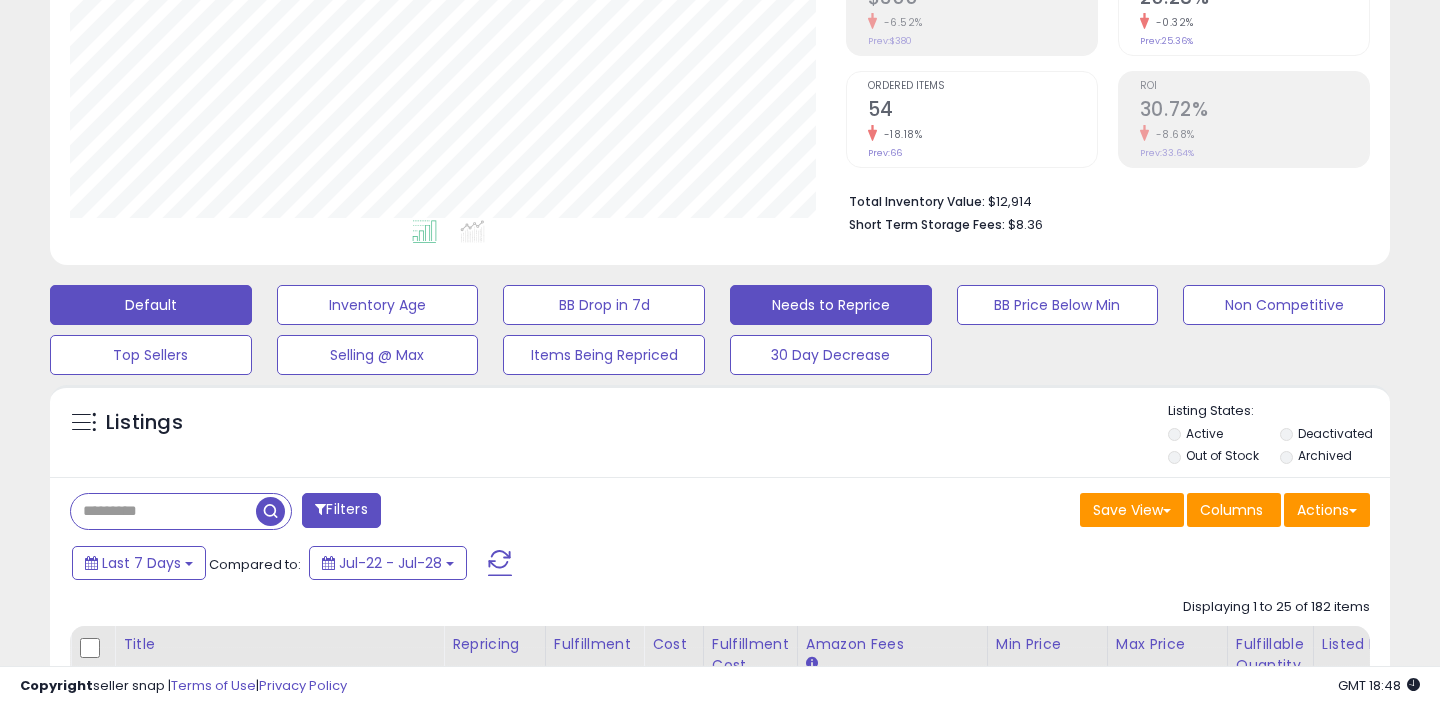 click on "Needs to Reprice" at bounding box center [378, 305] 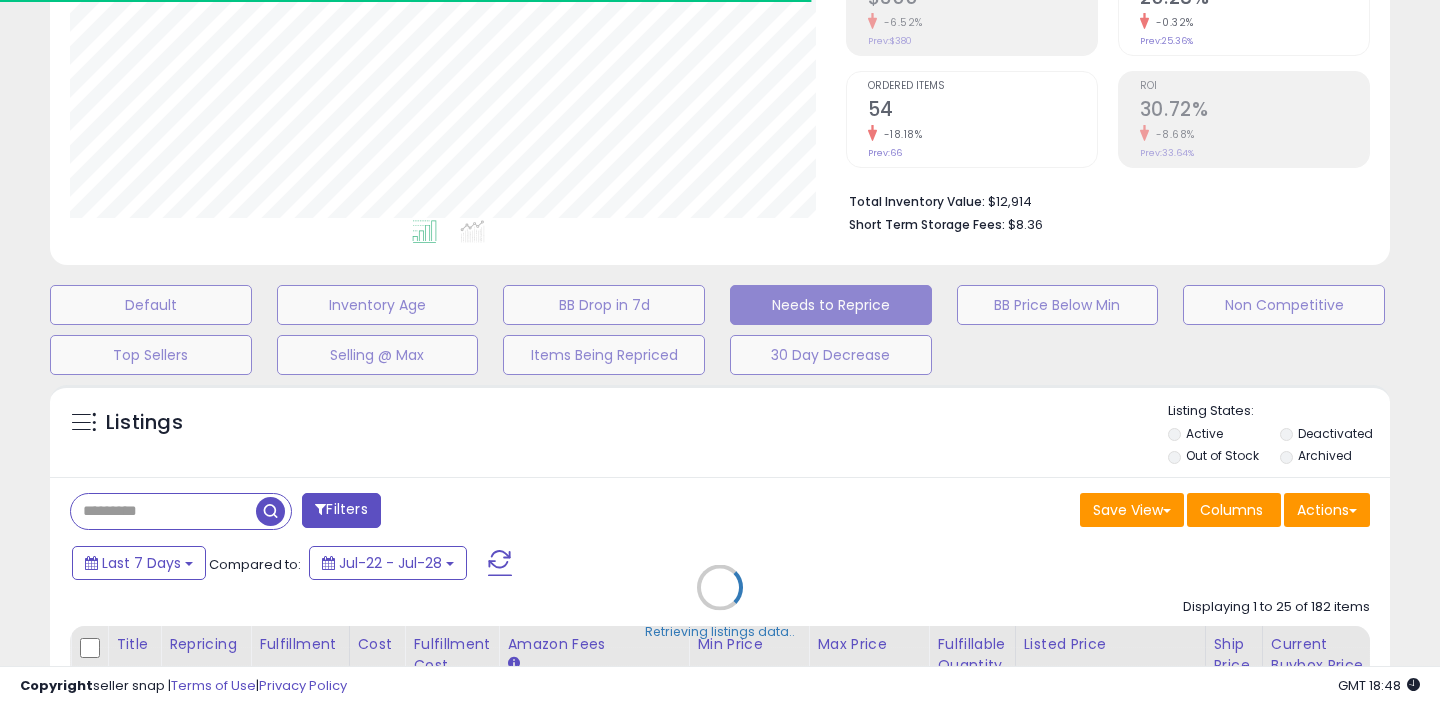 click on "Retrieving listings data.." at bounding box center [720, 602] 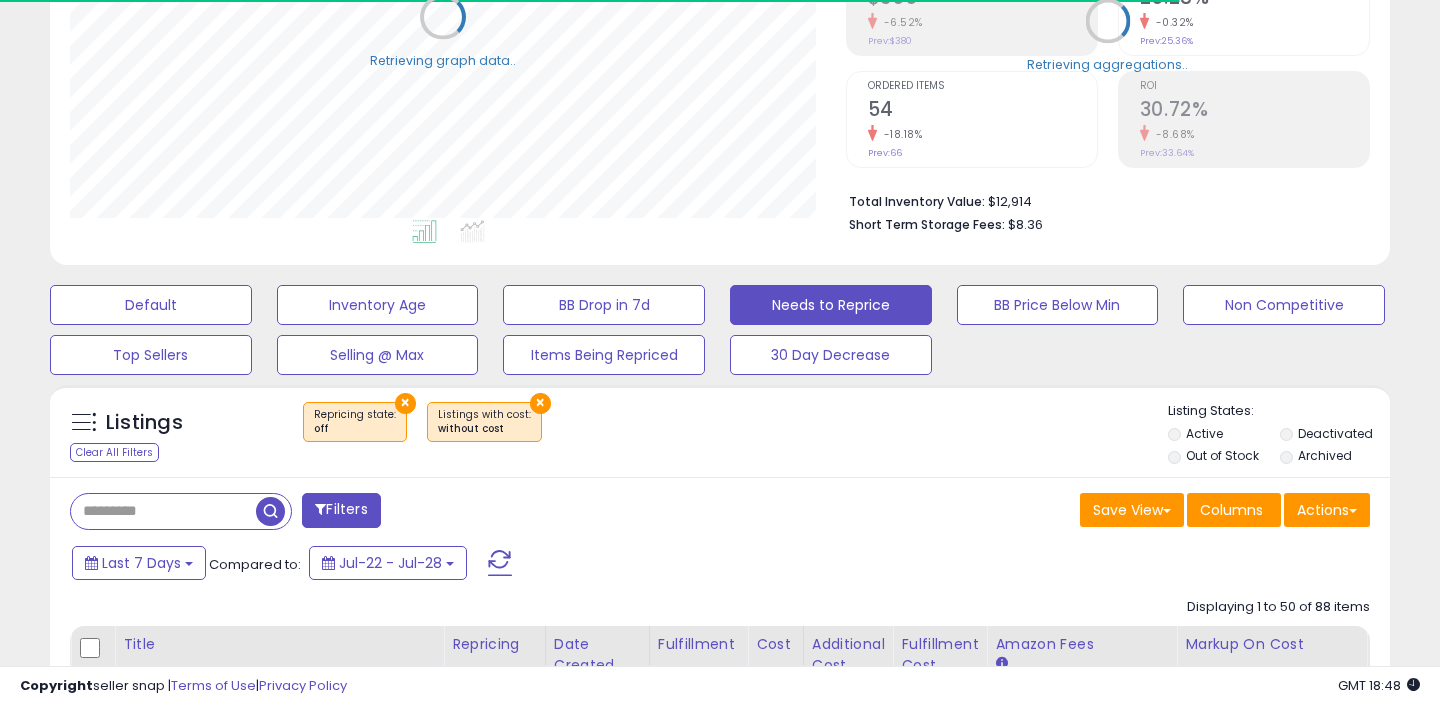 select on "**" 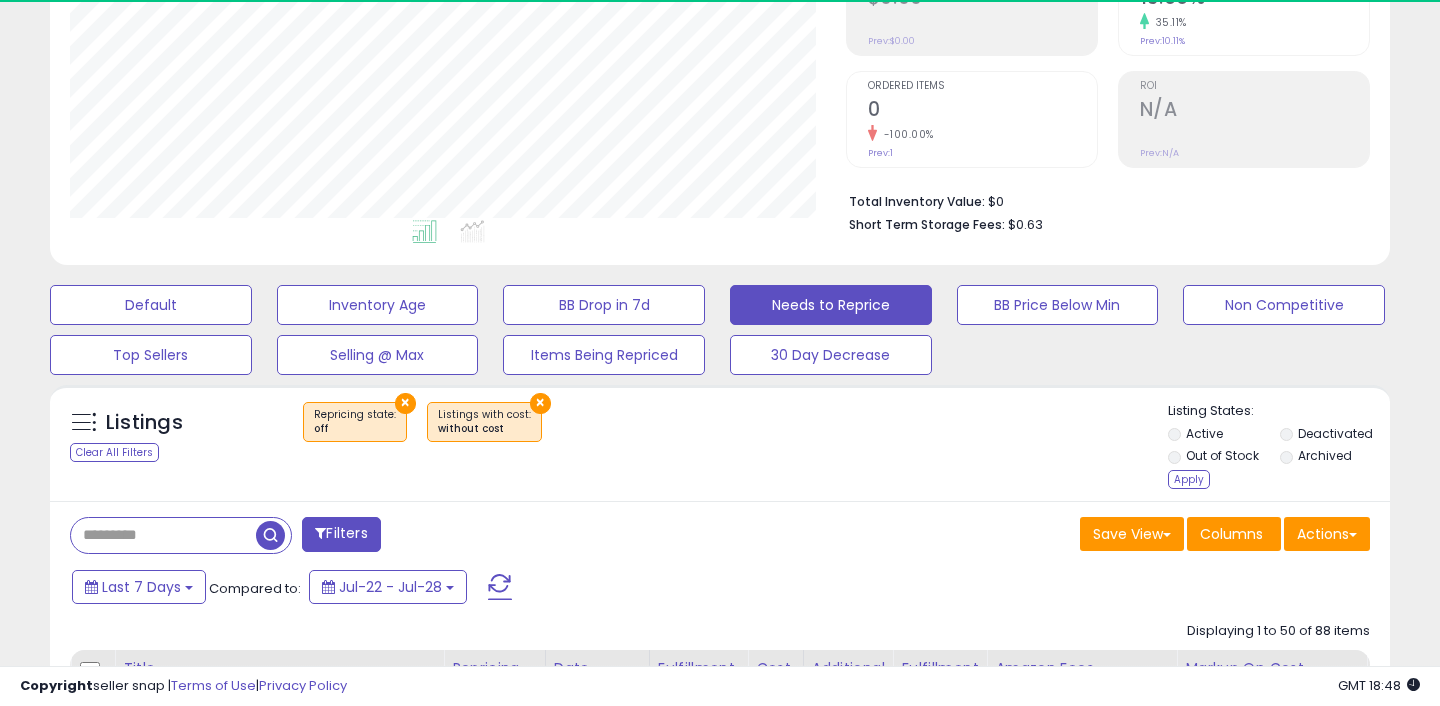 scroll, scrollTop: 999590, scrollLeft: 999224, axis: both 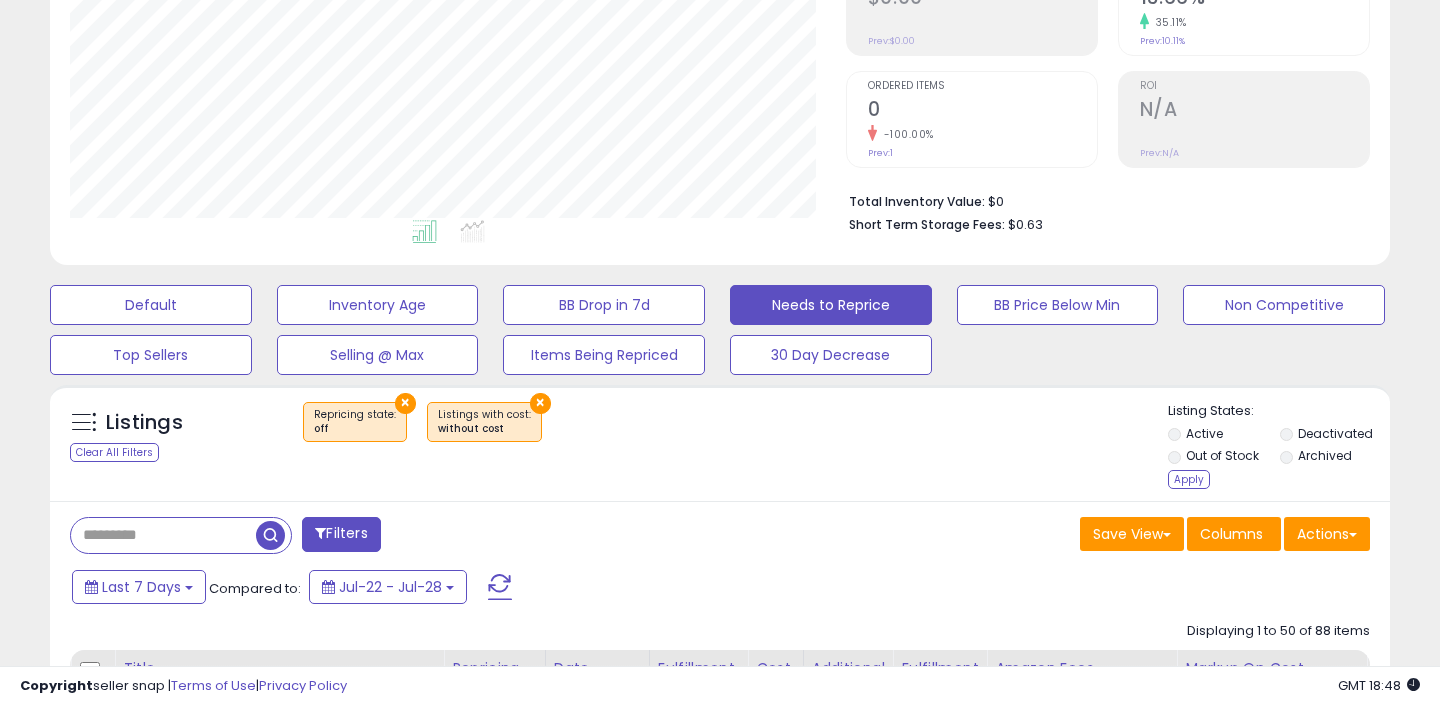 click on "Deactivated" at bounding box center (1334, 436) 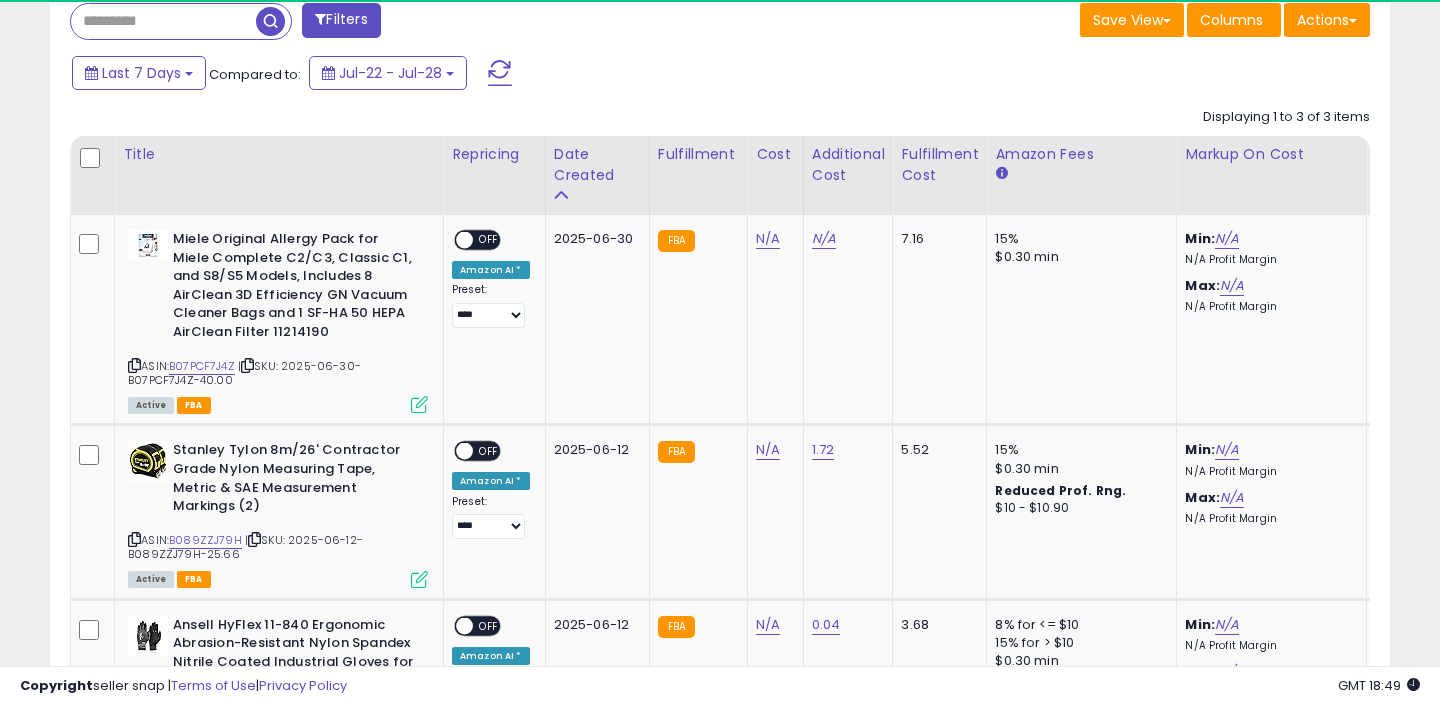 scroll, scrollTop: 865, scrollLeft: 0, axis: vertical 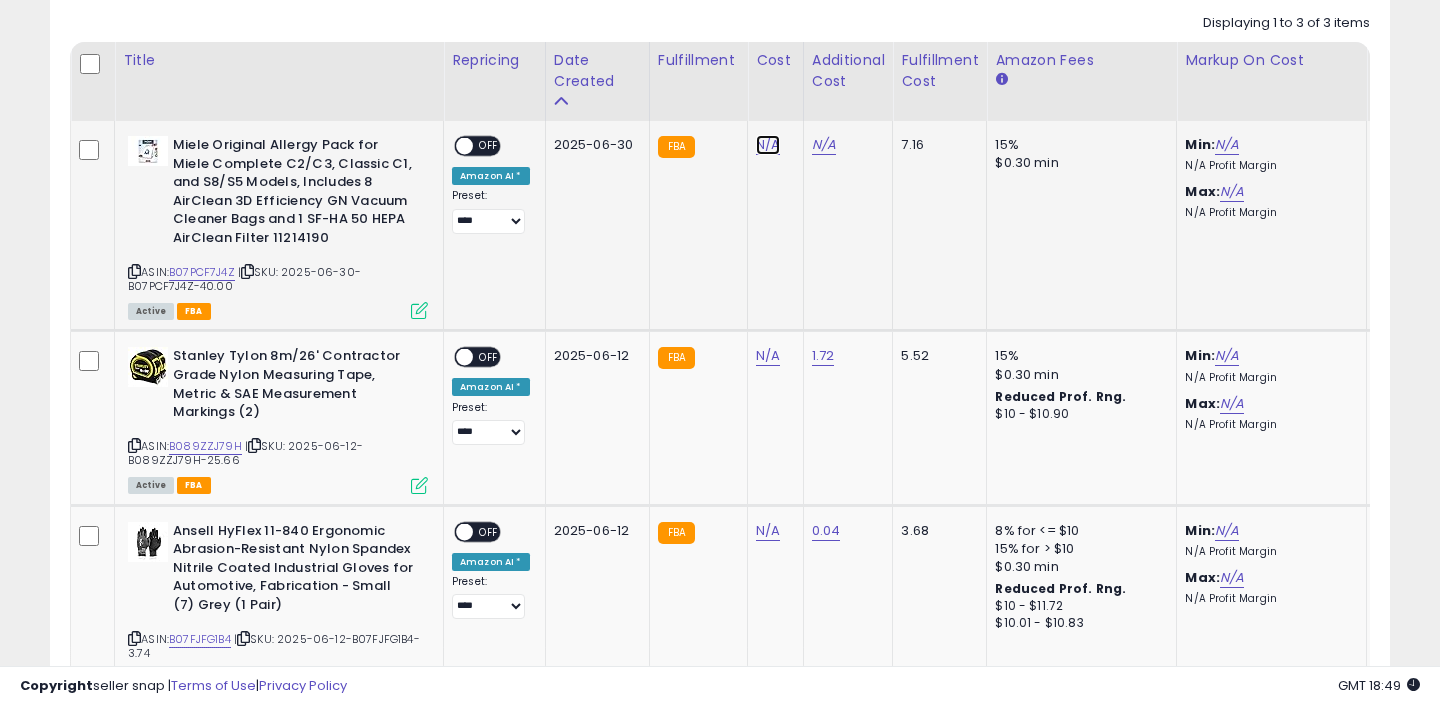 click on "N/A" at bounding box center [768, 145] 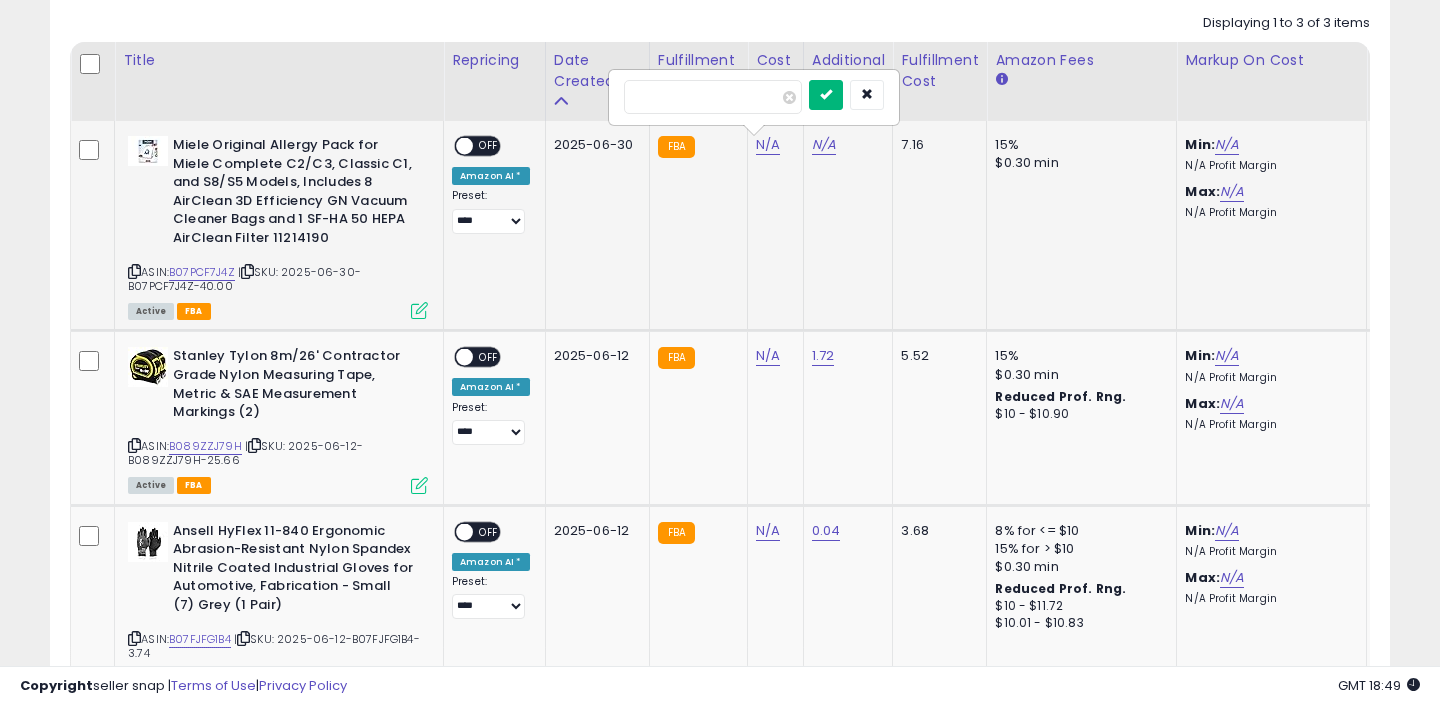 type on "**" 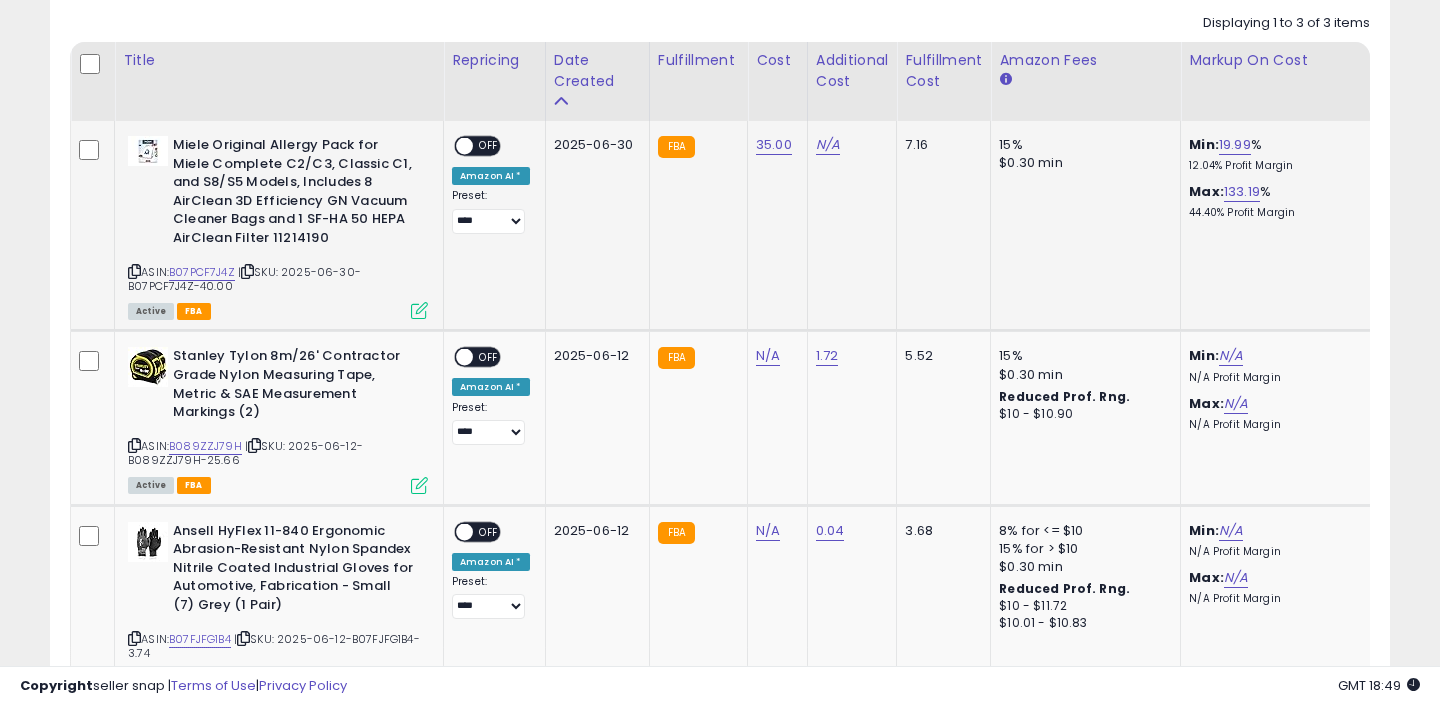 click on "OFF" at bounding box center [489, 146] 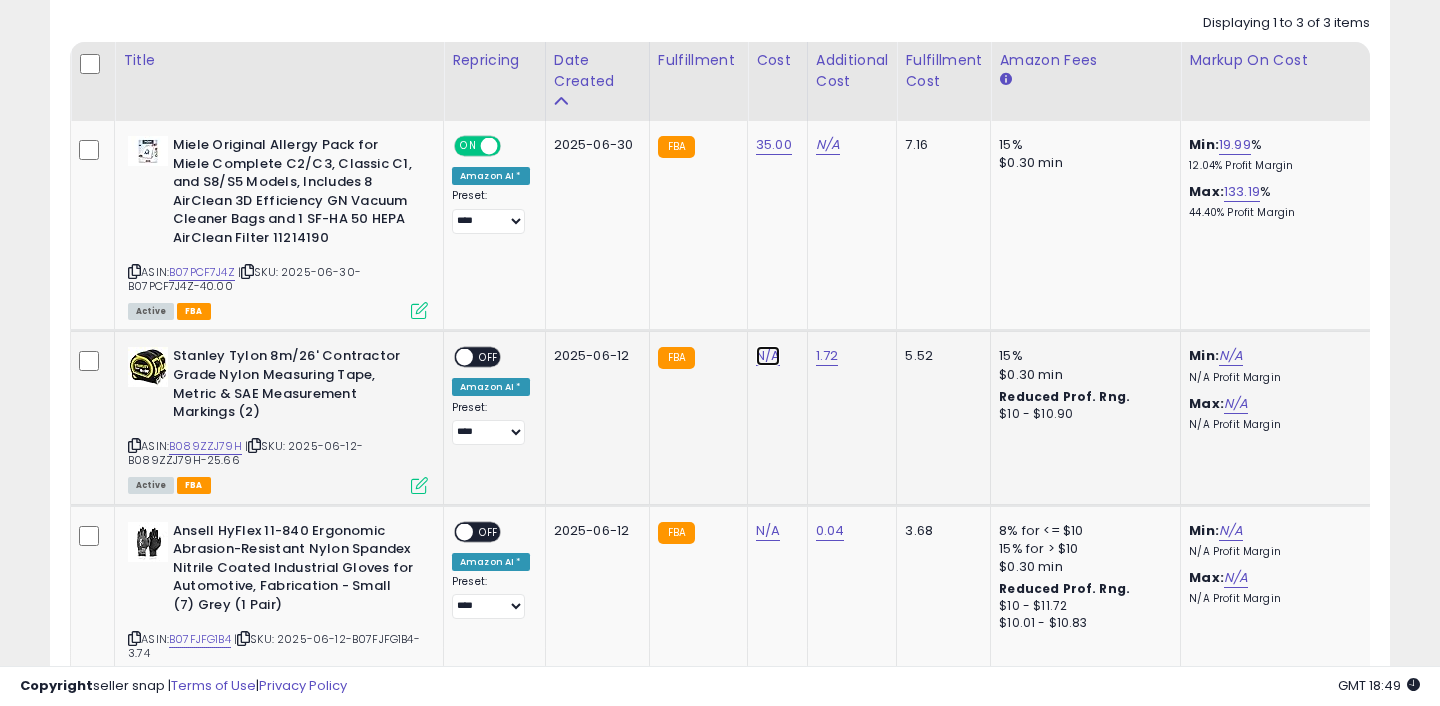 click on "N/A" at bounding box center [768, 356] 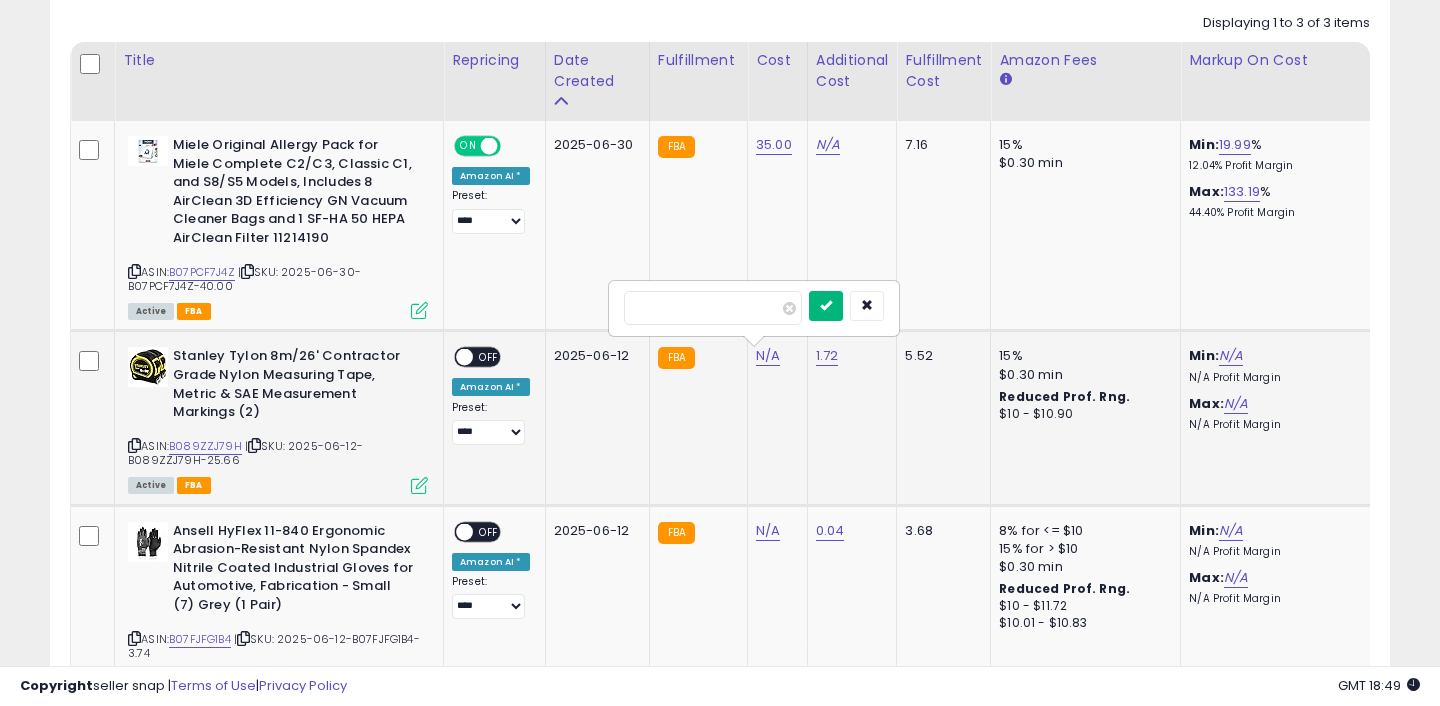 type on "**" 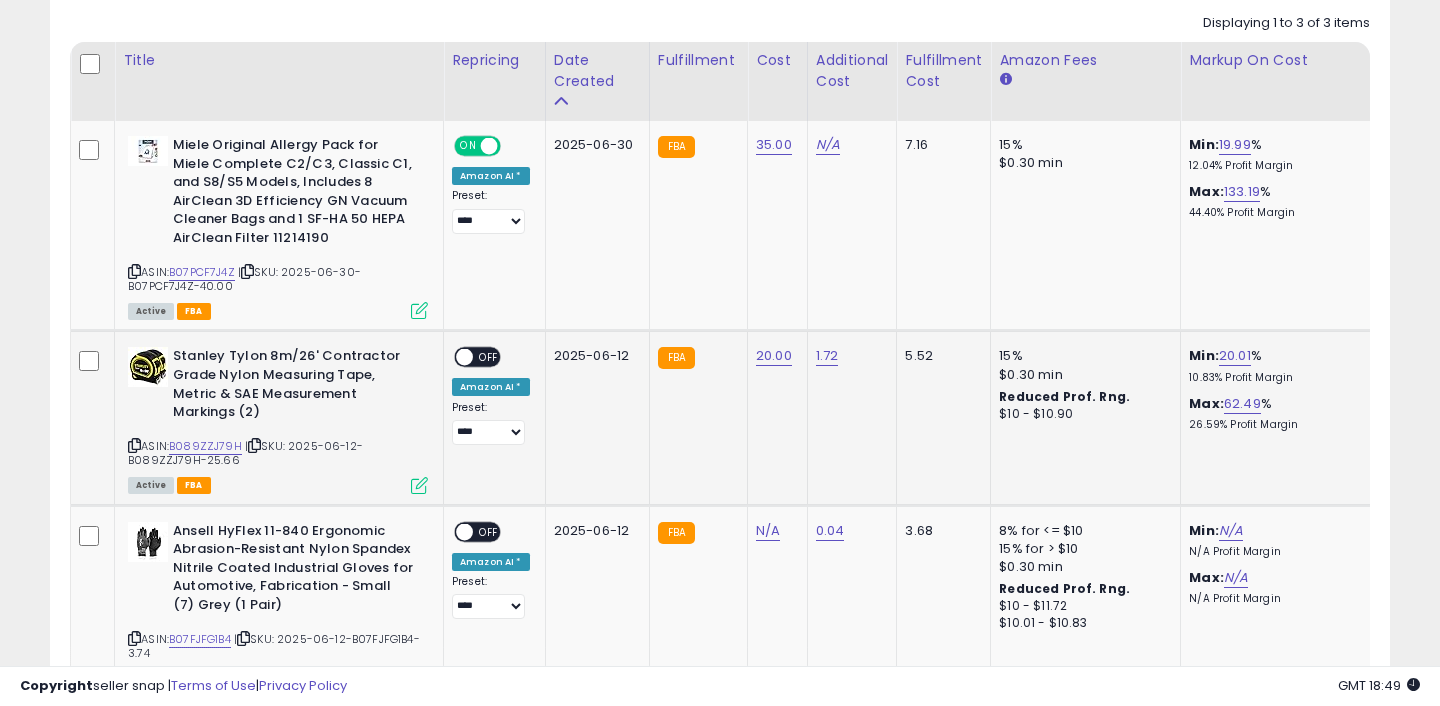 click on "ON   OFF Amazon AI * Preset:
**** **** Success
Error" 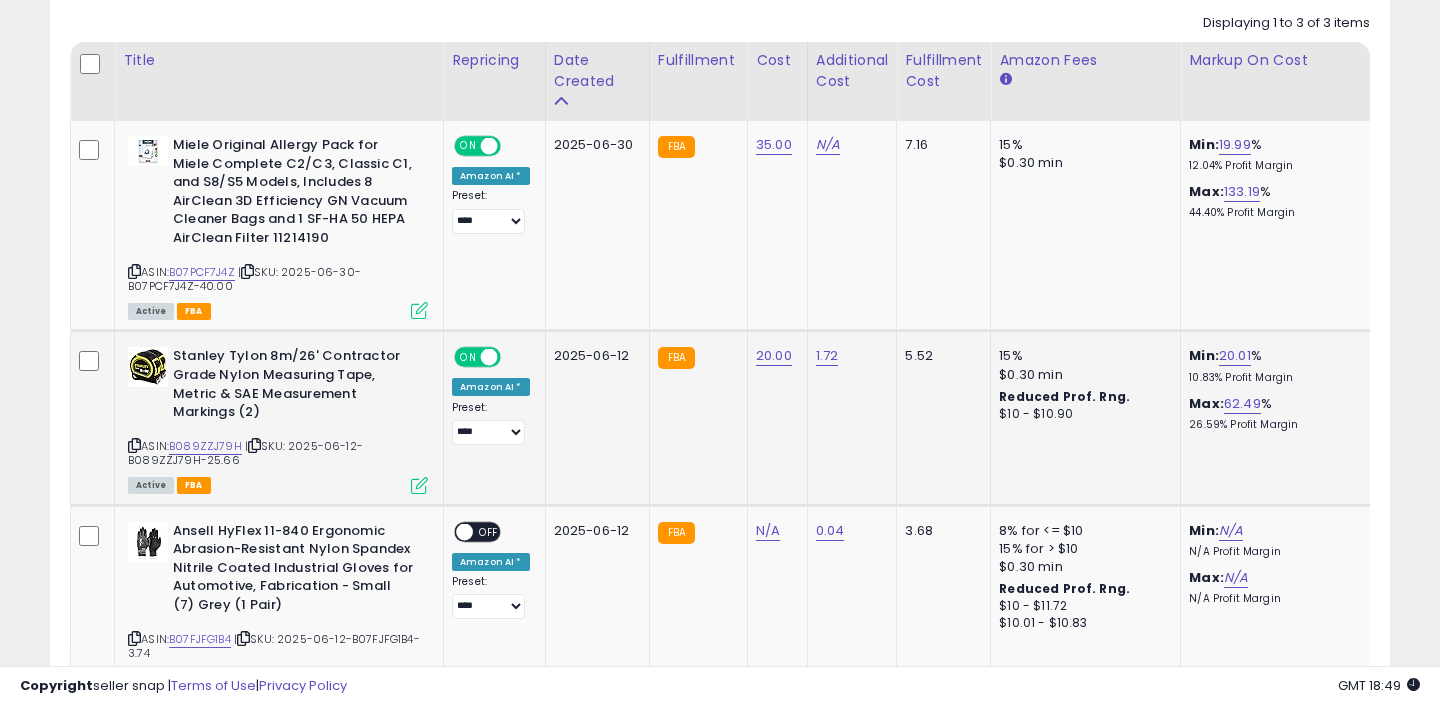 scroll, scrollTop: 0, scrollLeft: 102, axis: horizontal 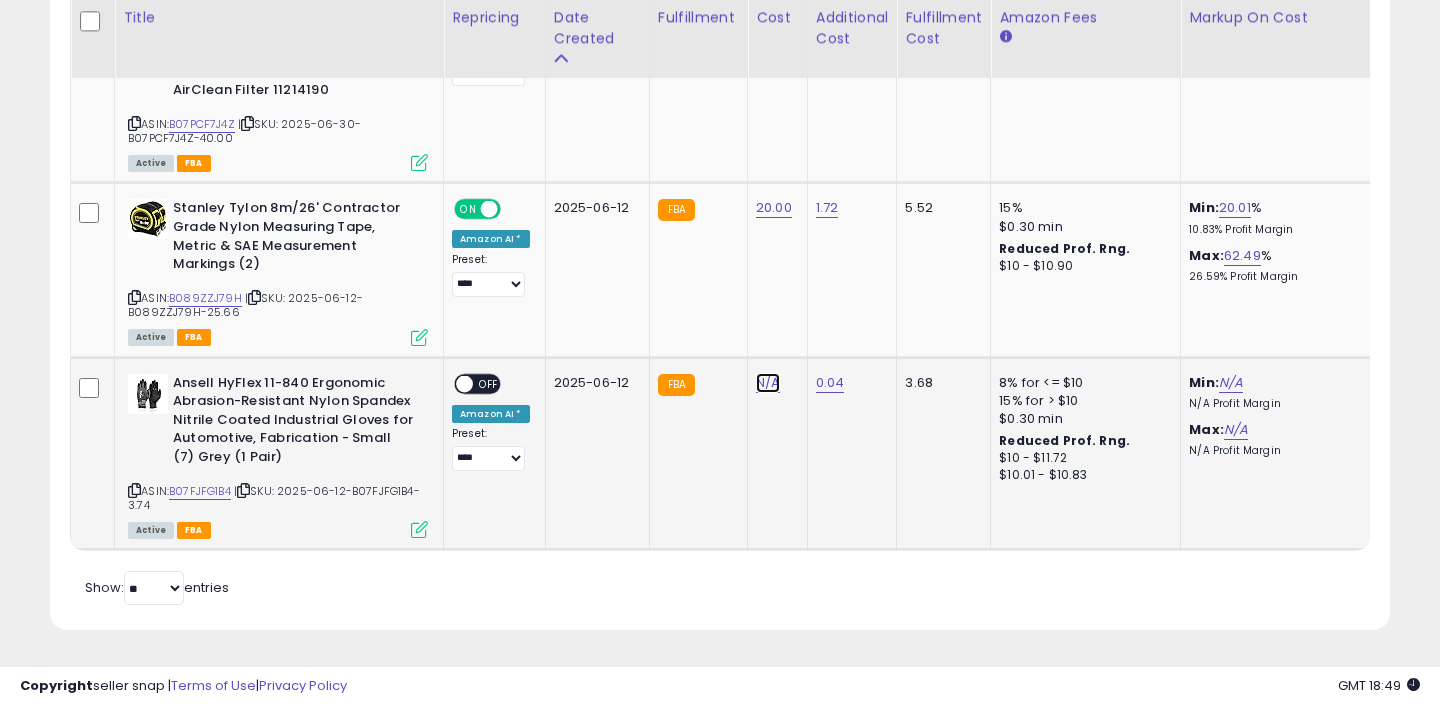 click on "N/A" at bounding box center [768, 383] 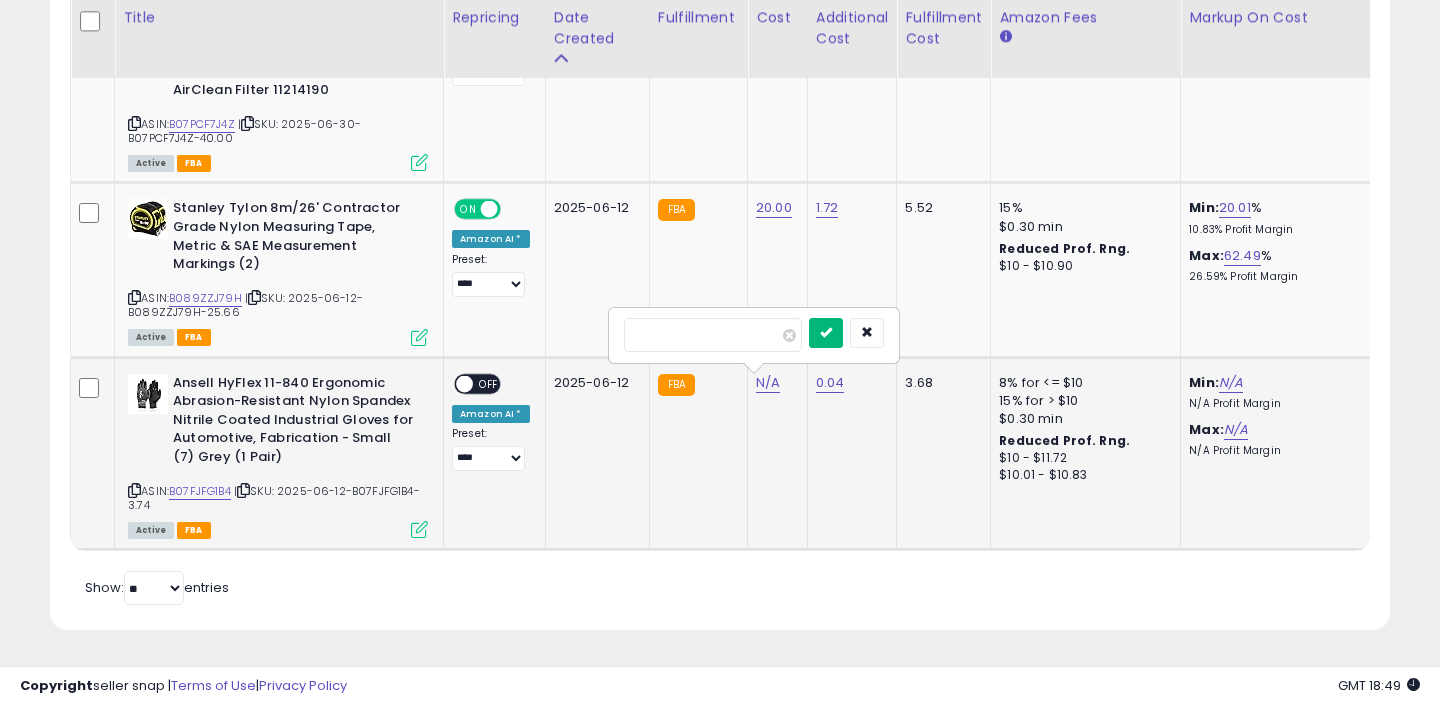 type on "***" 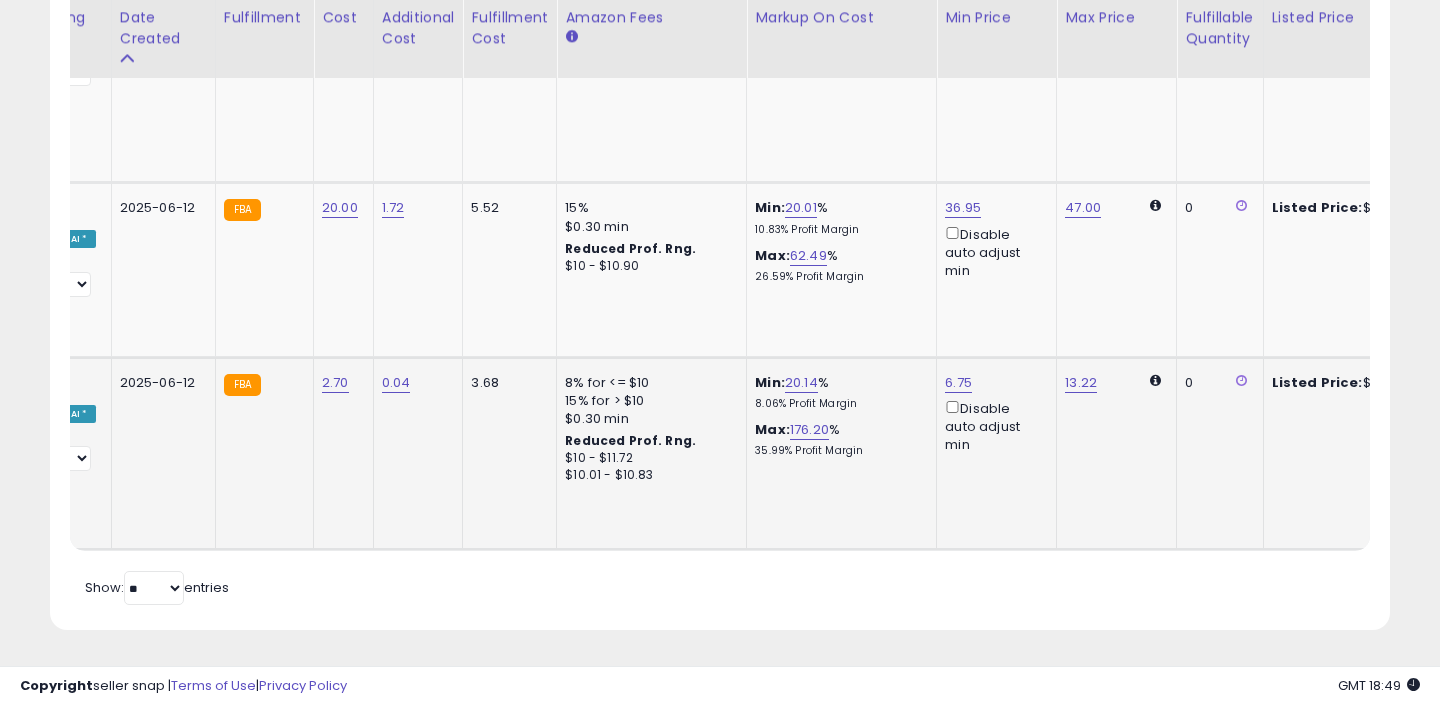 click on "6.75  Disable auto adjust min" 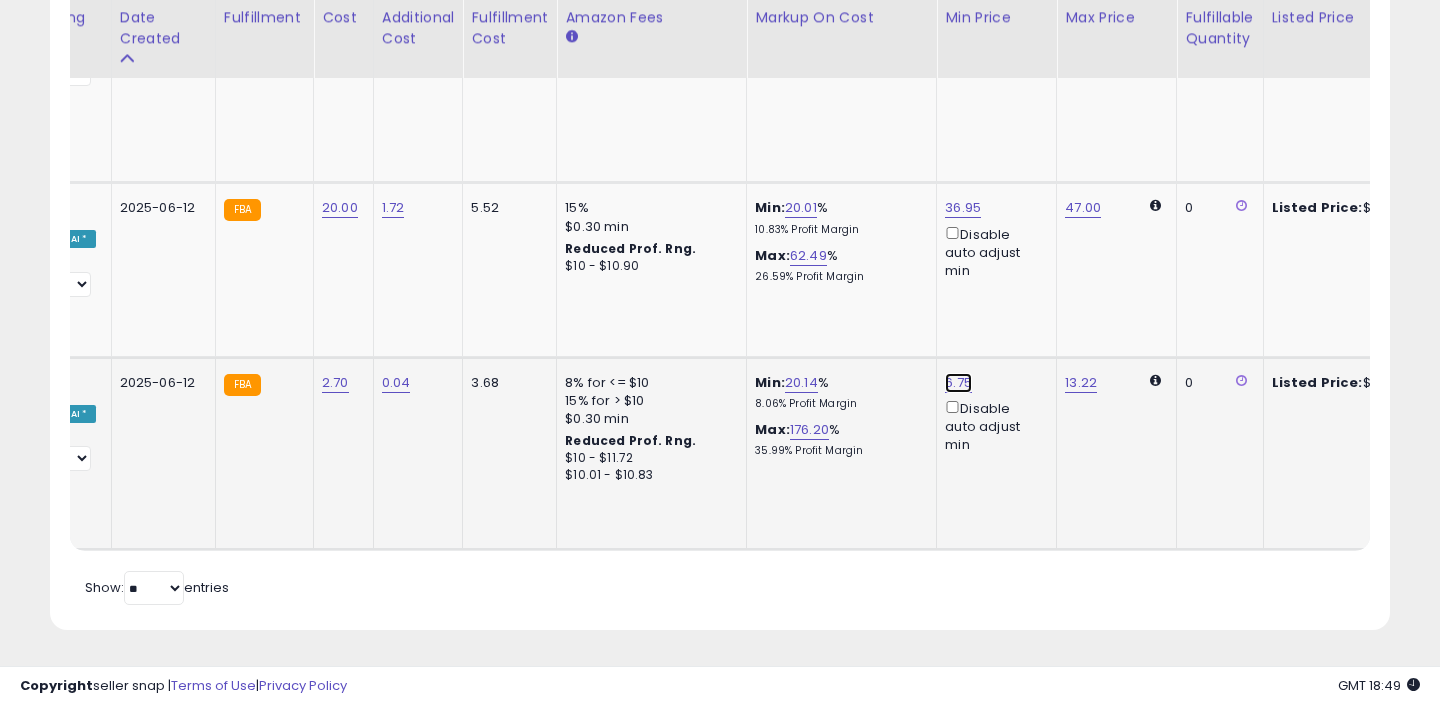 click on "6.75" at bounding box center [961, -3] 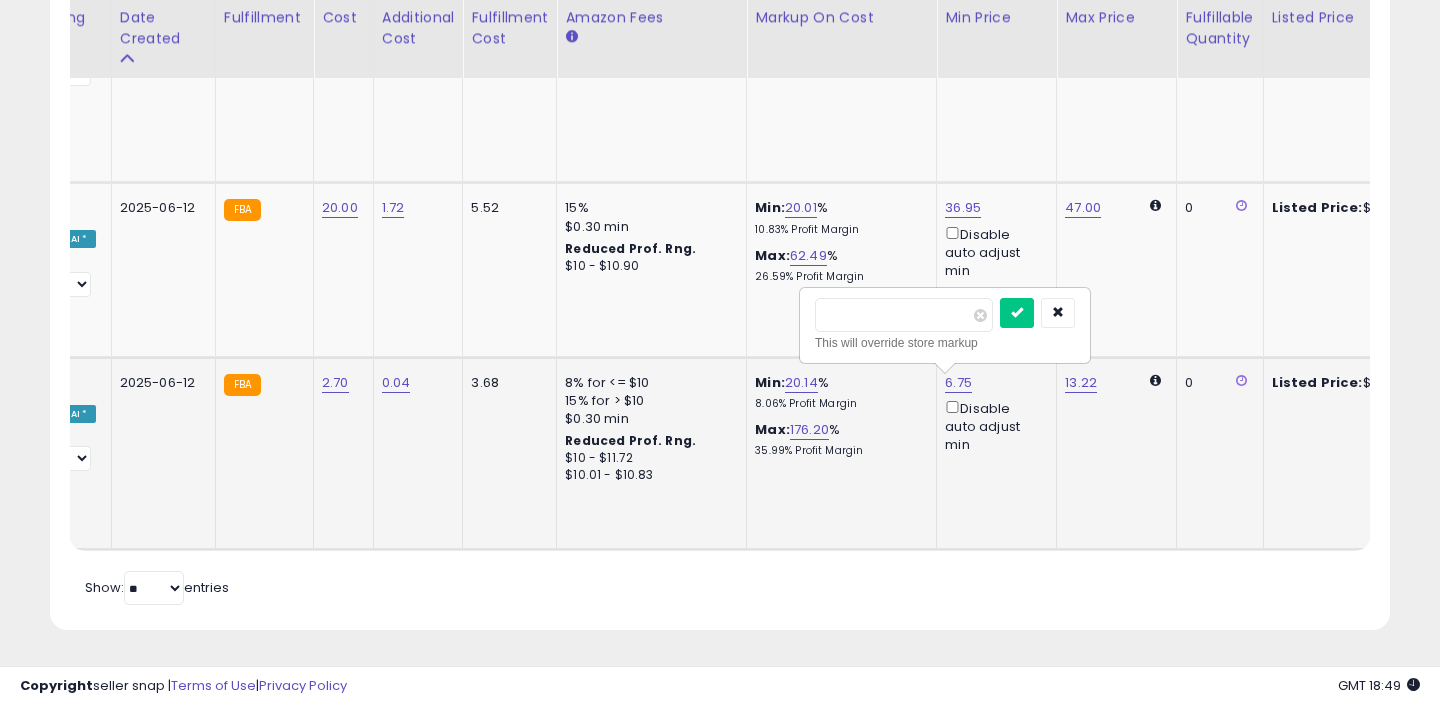 click on "****" at bounding box center [904, 315] 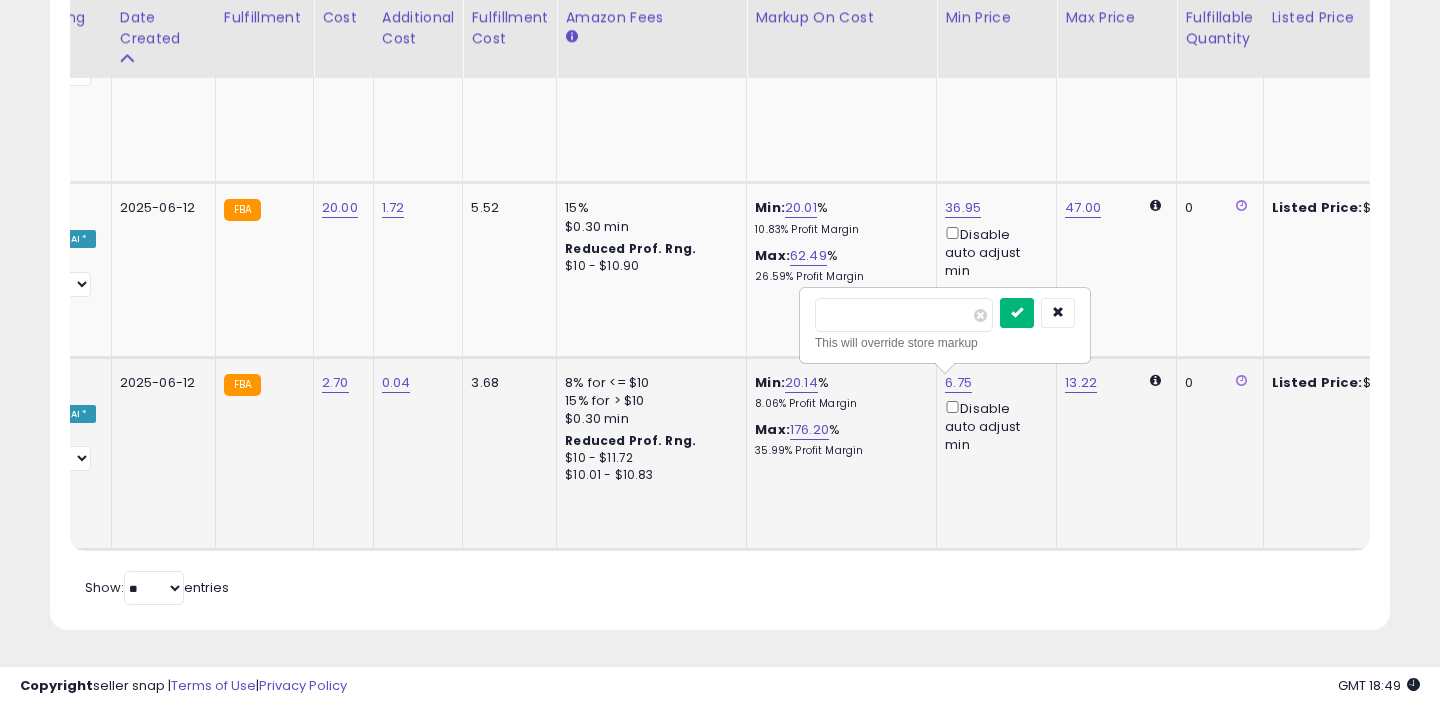 type on "****" 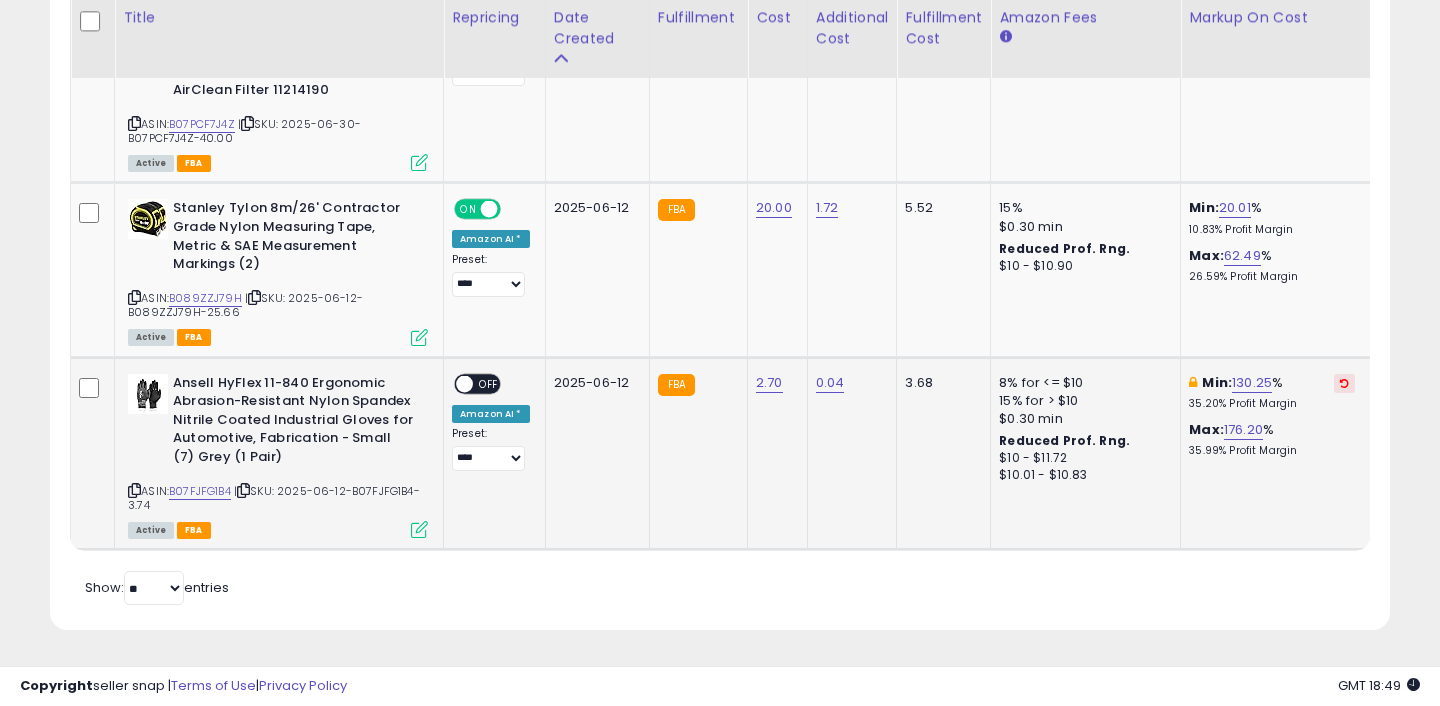 click on "ON   OFF" at bounding box center [477, 383] 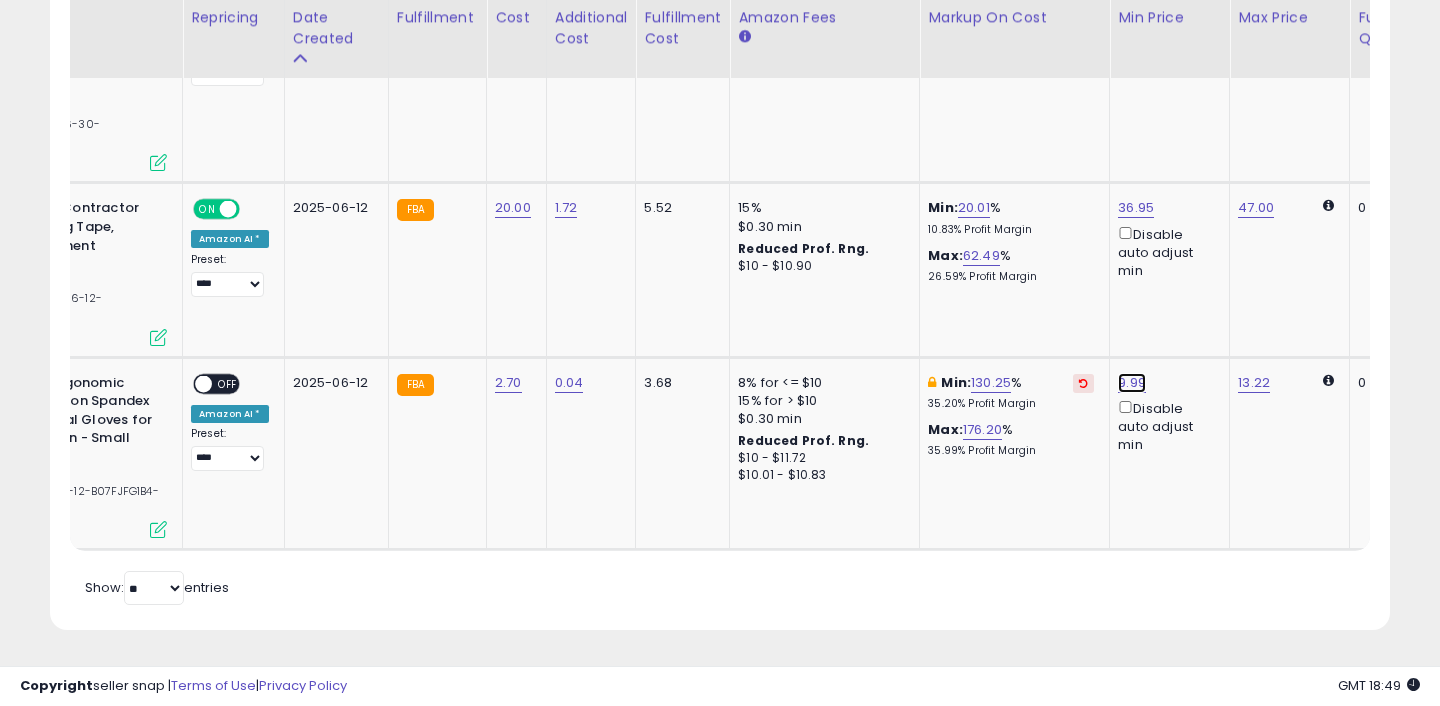 click on "9.99" at bounding box center (1134, -3) 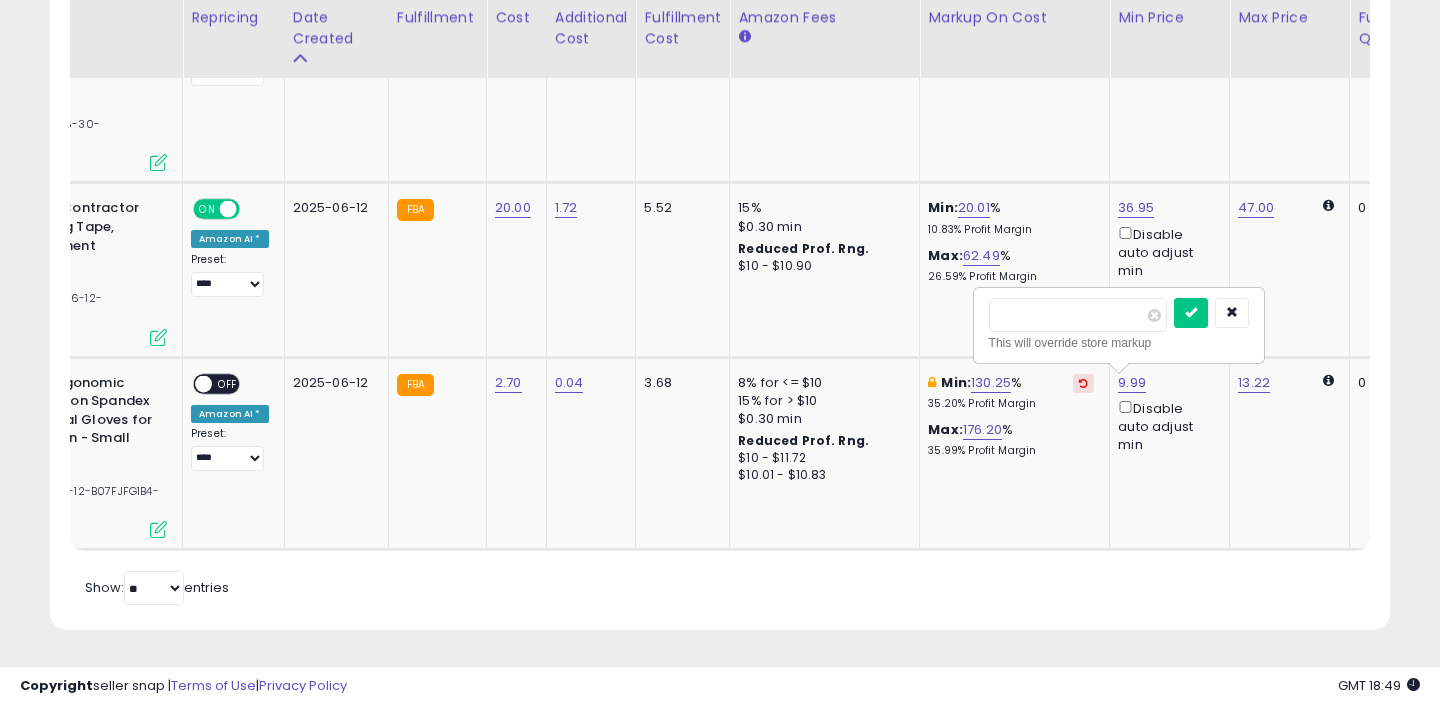 type on "*" 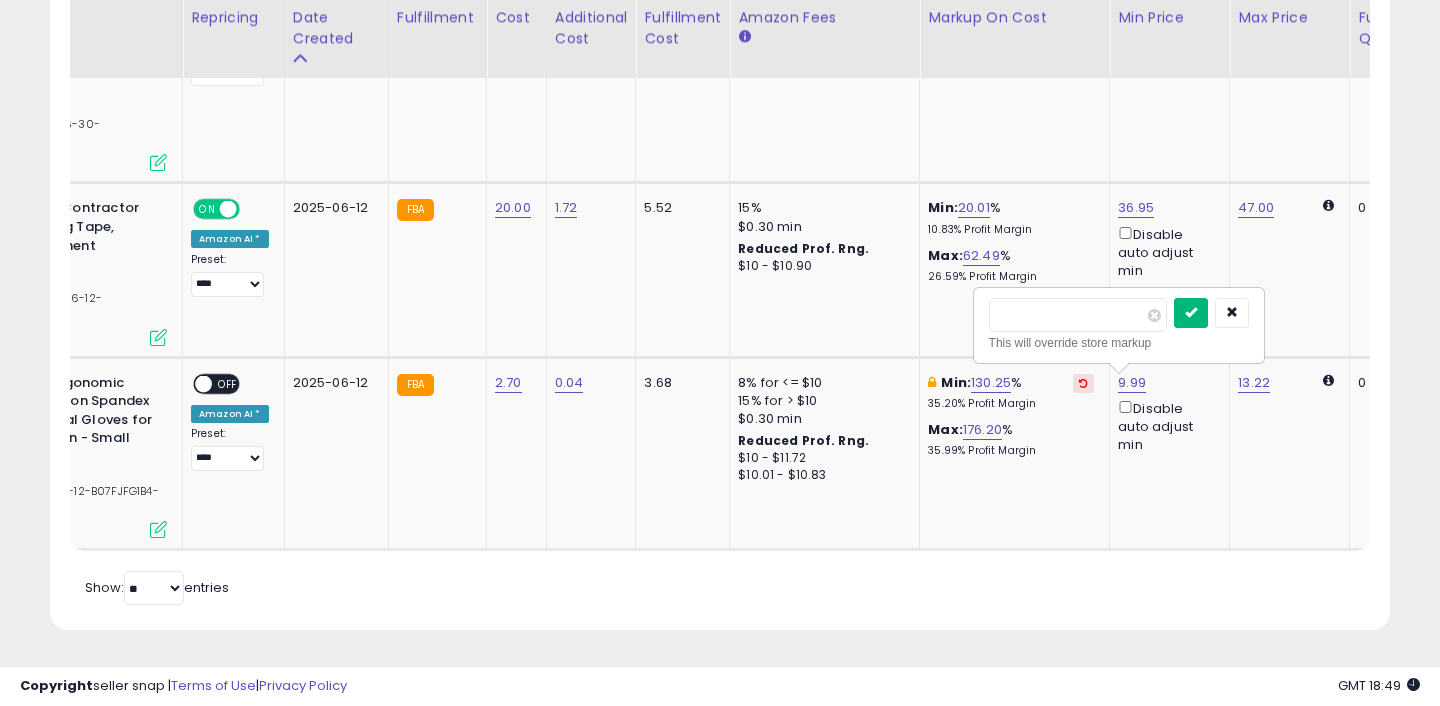 click at bounding box center (1191, 312) 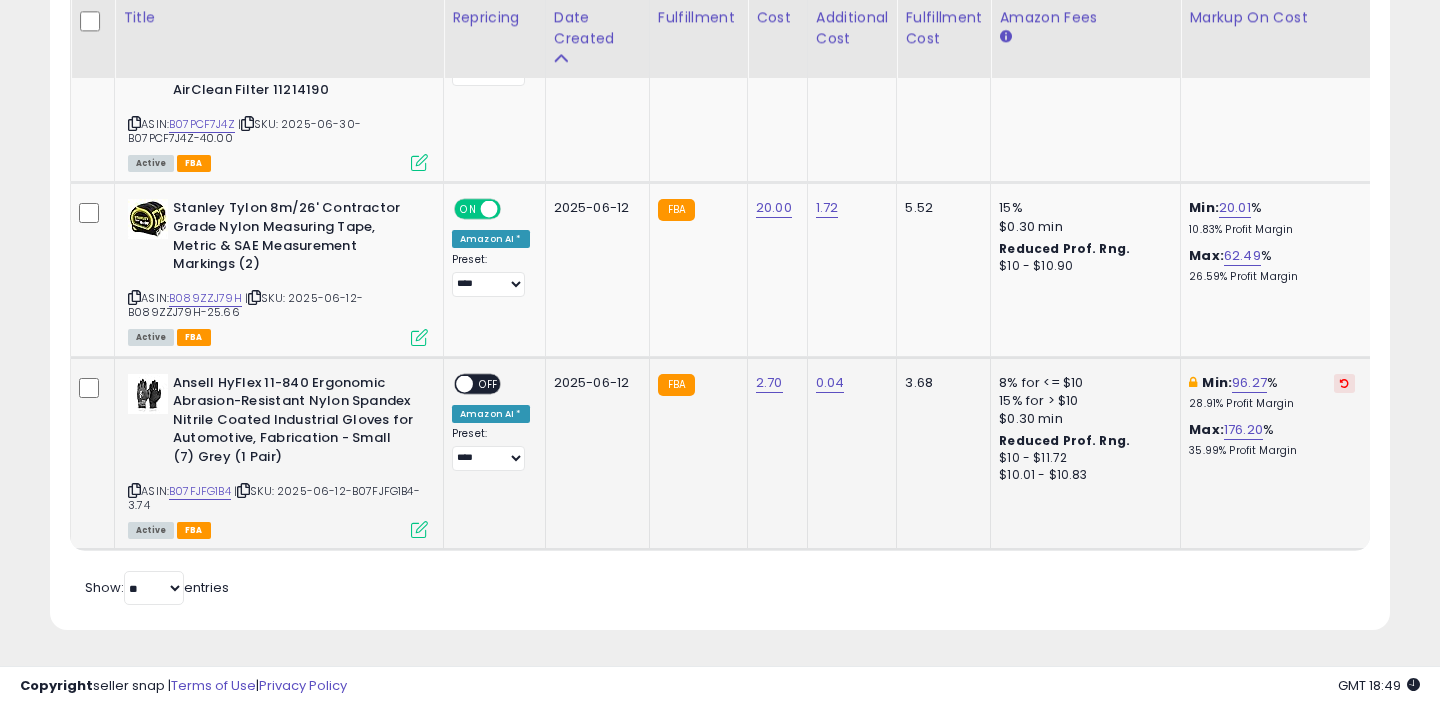 click on "ON   OFF Amazon AI * Preset:
**** **** Success
Error" at bounding box center [491, 423] 